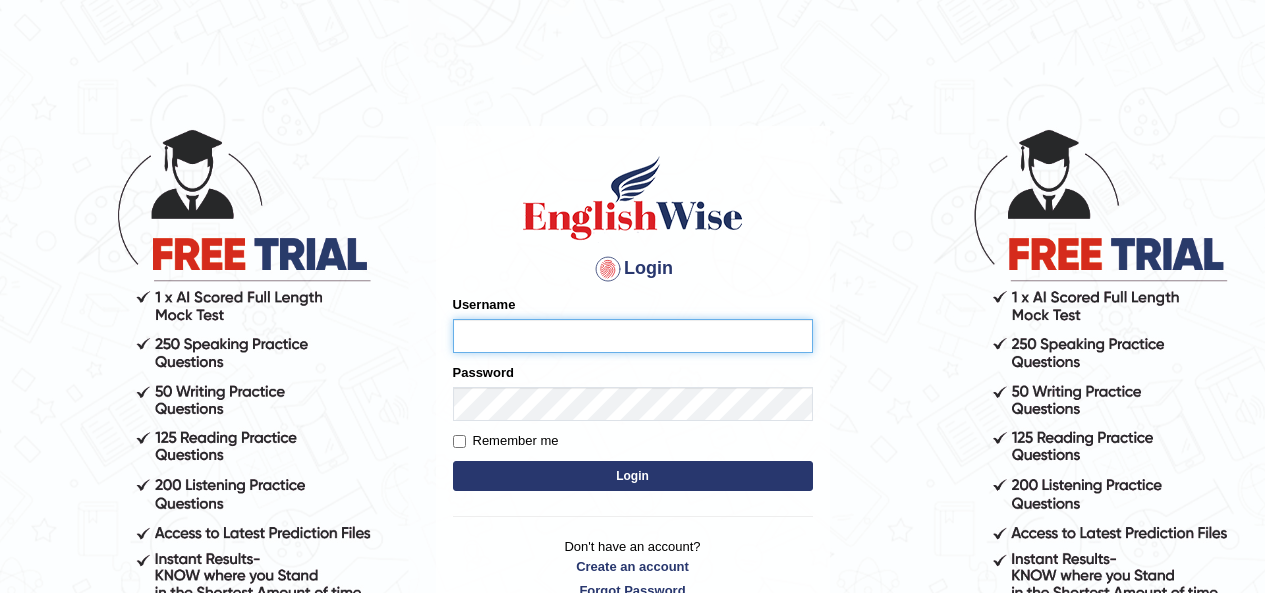 scroll, scrollTop: 0, scrollLeft: 0, axis: both 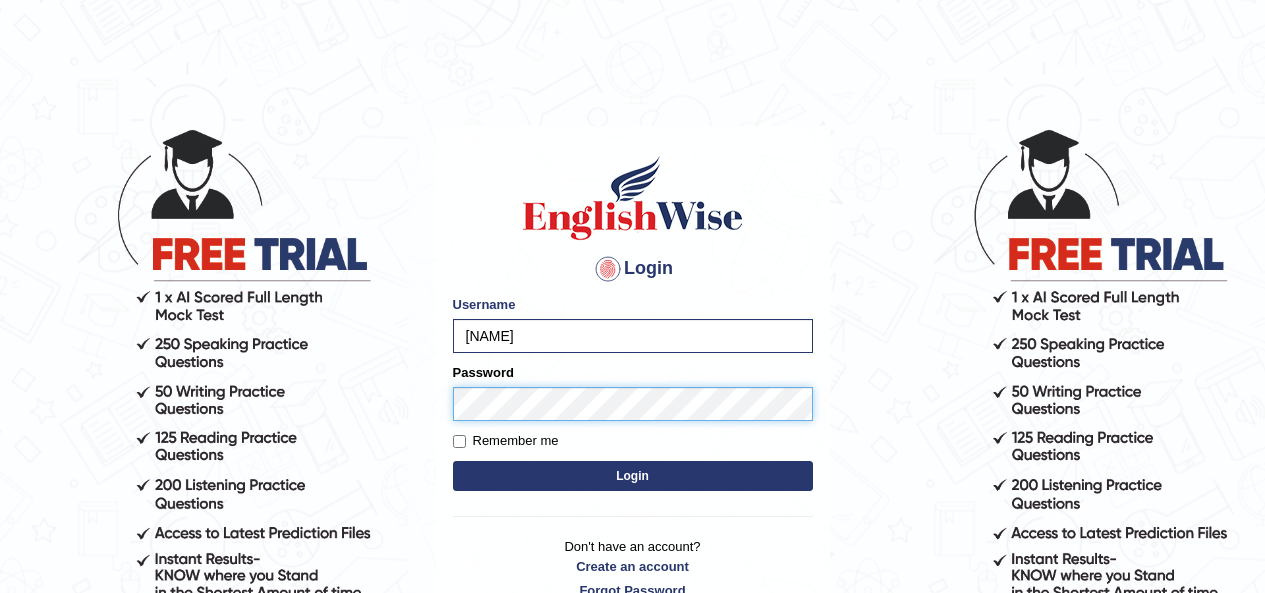 click on "Login" at bounding box center [633, 476] 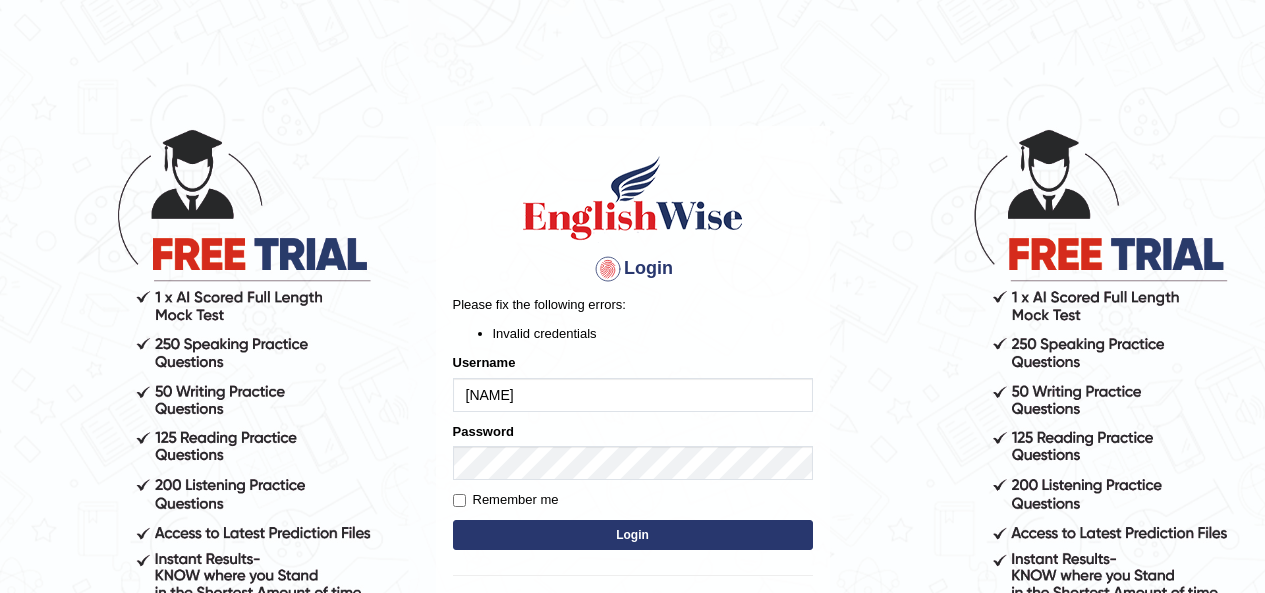 scroll, scrollTop: 0, scrollLeft: 0, axis: both 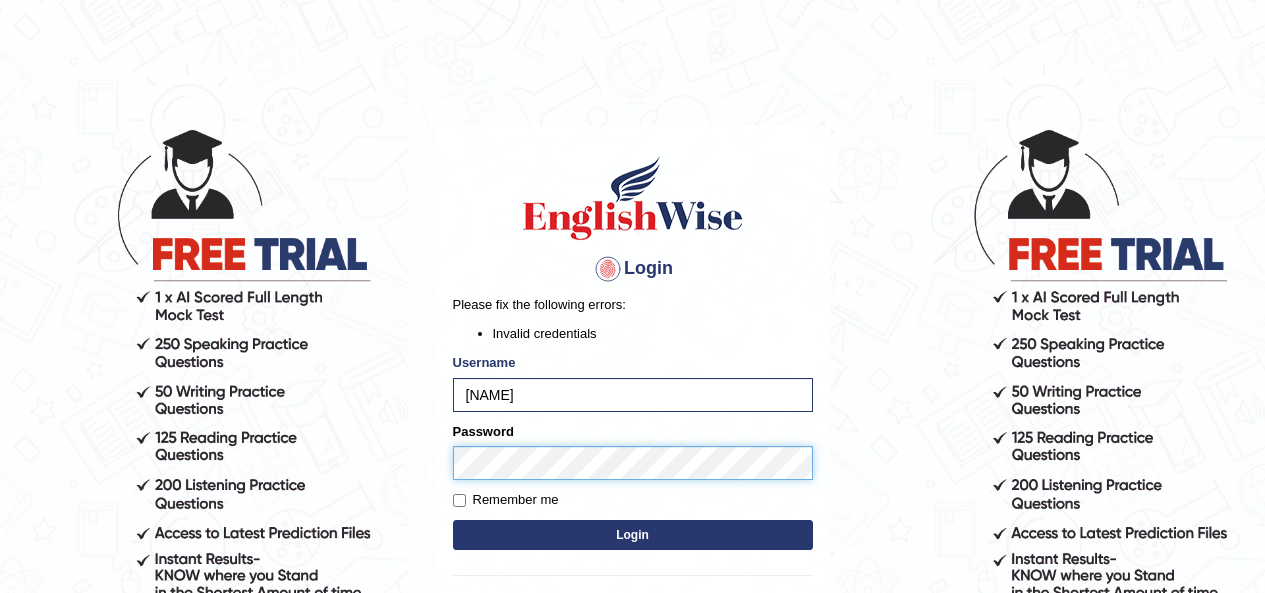 click on "Login" at bounding box center [633, 535] 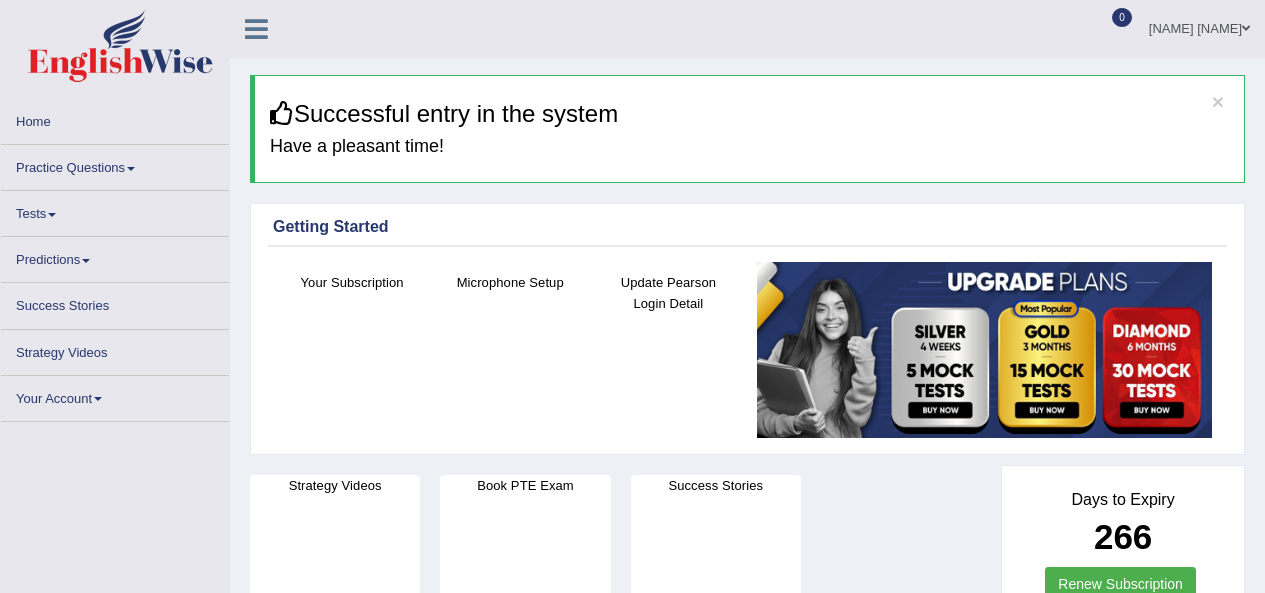 scroll, scrollTop: 0, scrollLeft: 0, axis: both 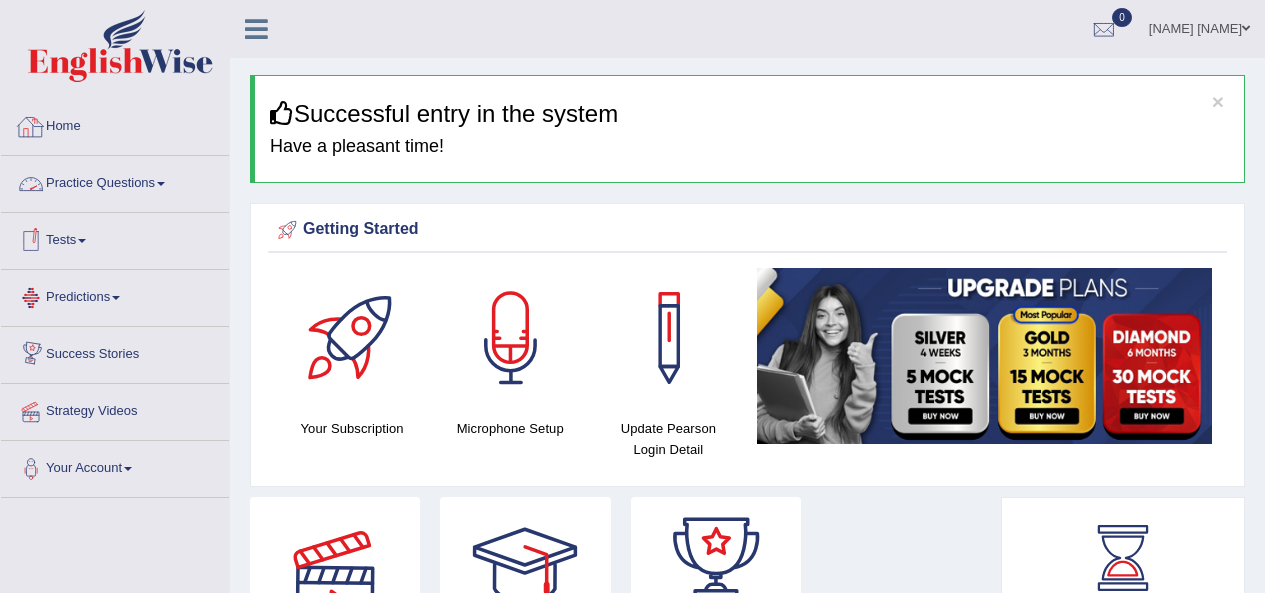 click on "Home" at bounding box center (115, 124) 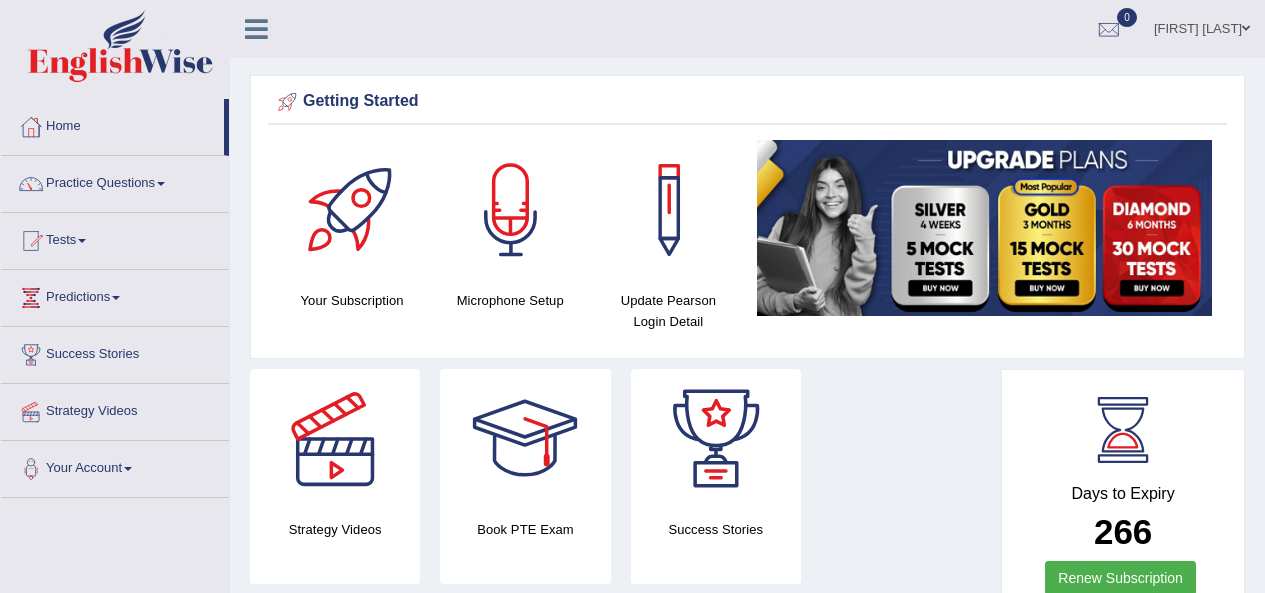 scroll, scrollTop: 0, scrollLeft: 0, axis: both 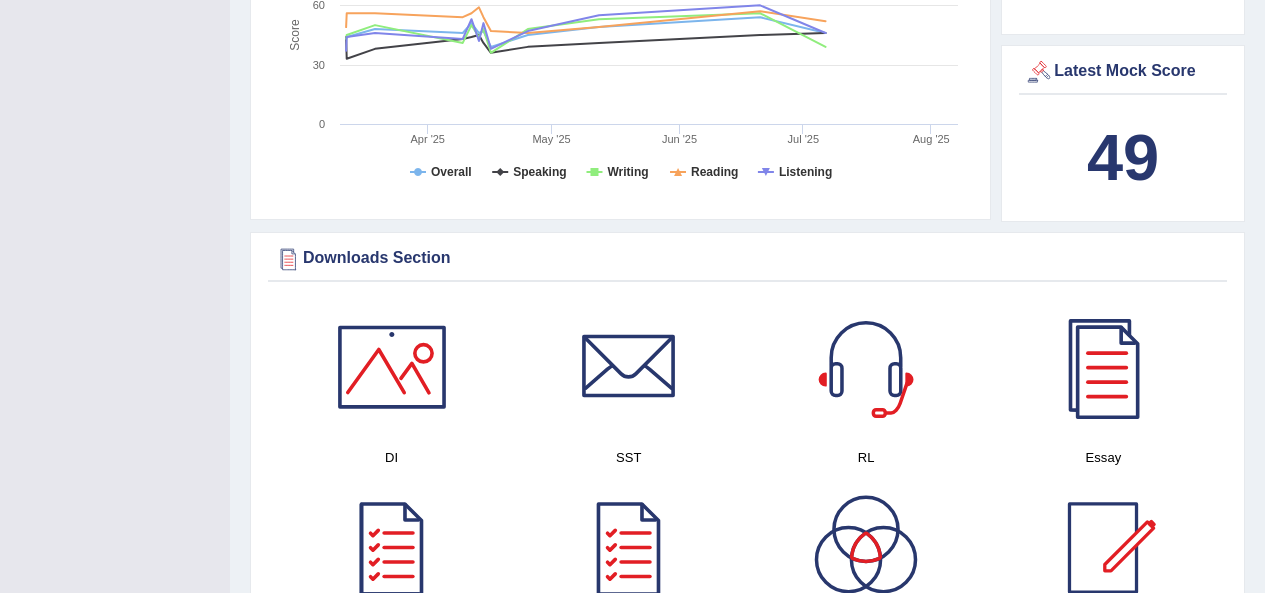 click at bounding box center [392, 367] 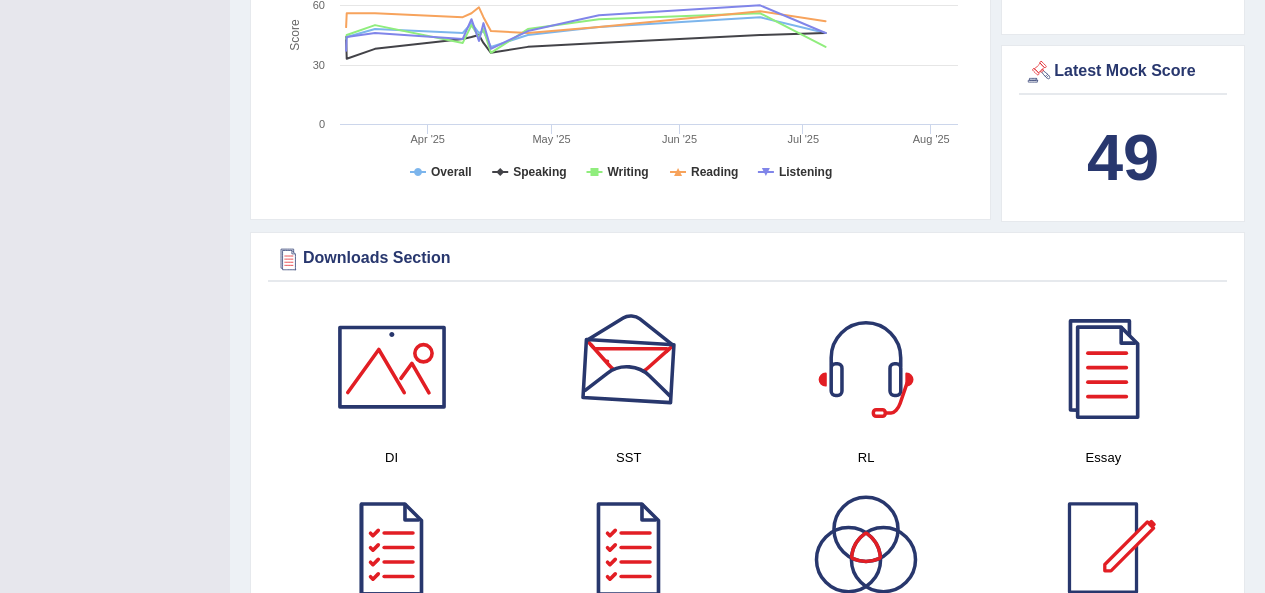 click at bounding box center [629, 367] 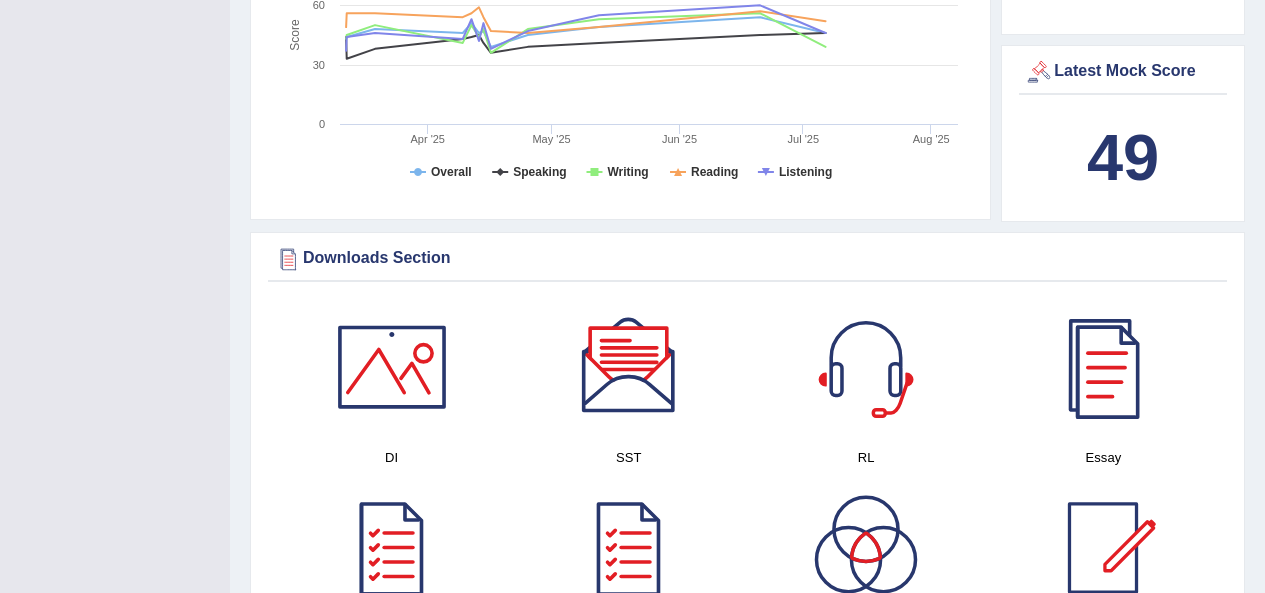 scroll, scrollTop: 1005, scrollLeft: 0, axis: vertical 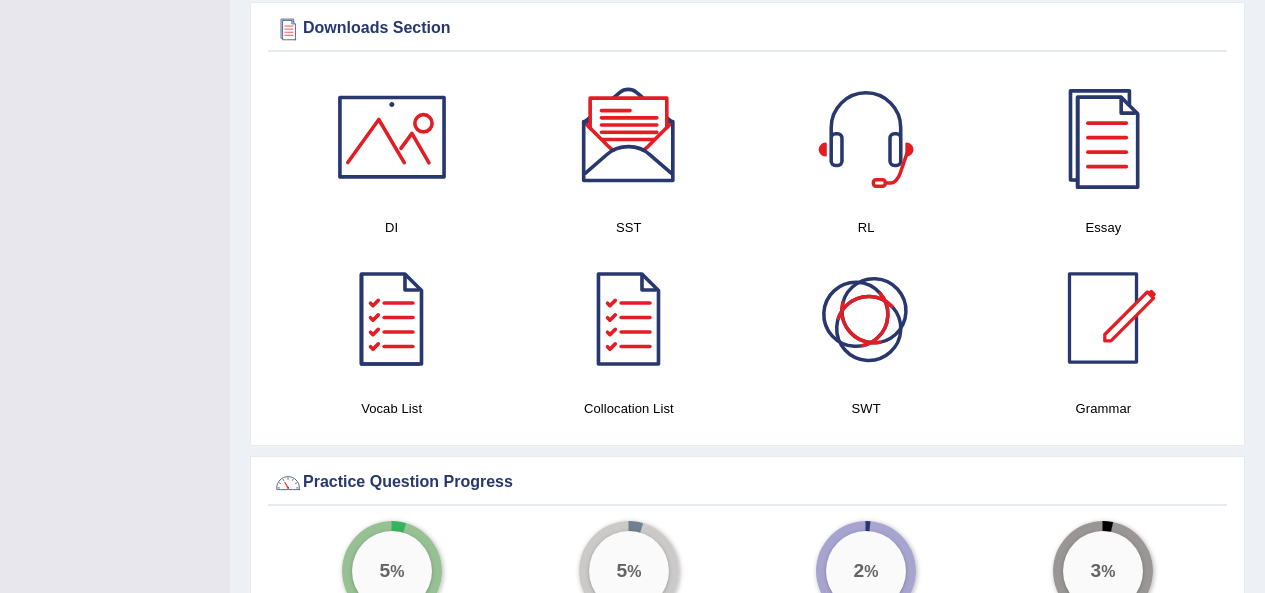 click at bounding box center [866, 318] 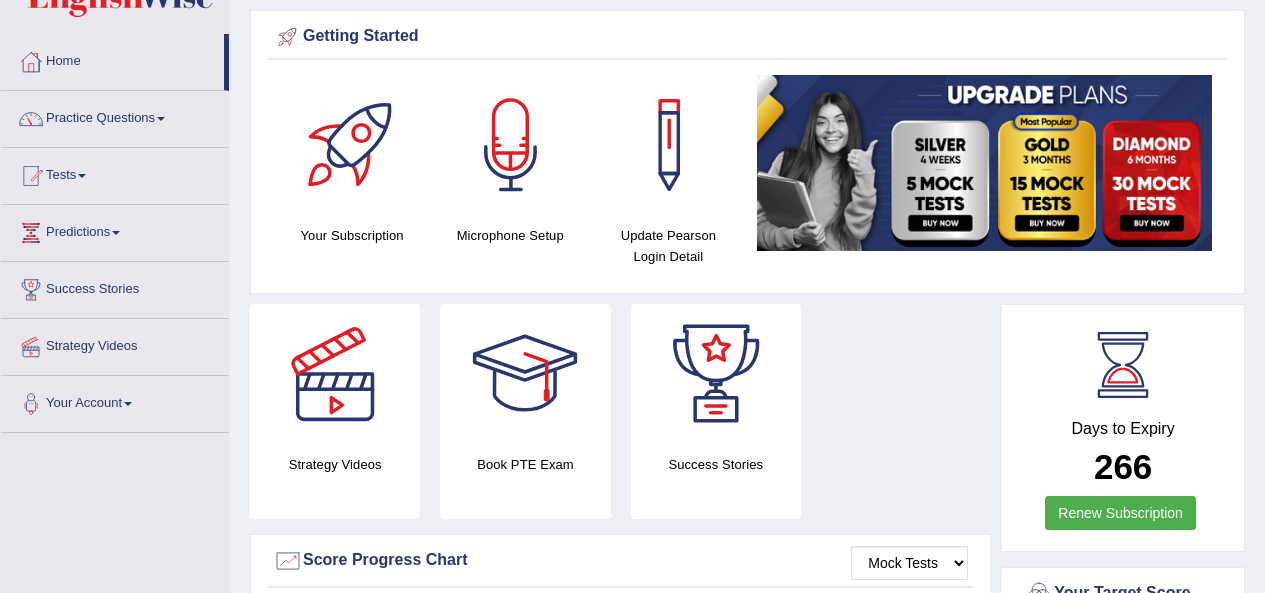 scroll, scrollTop: 0, scrollLeft: 0, axis: both 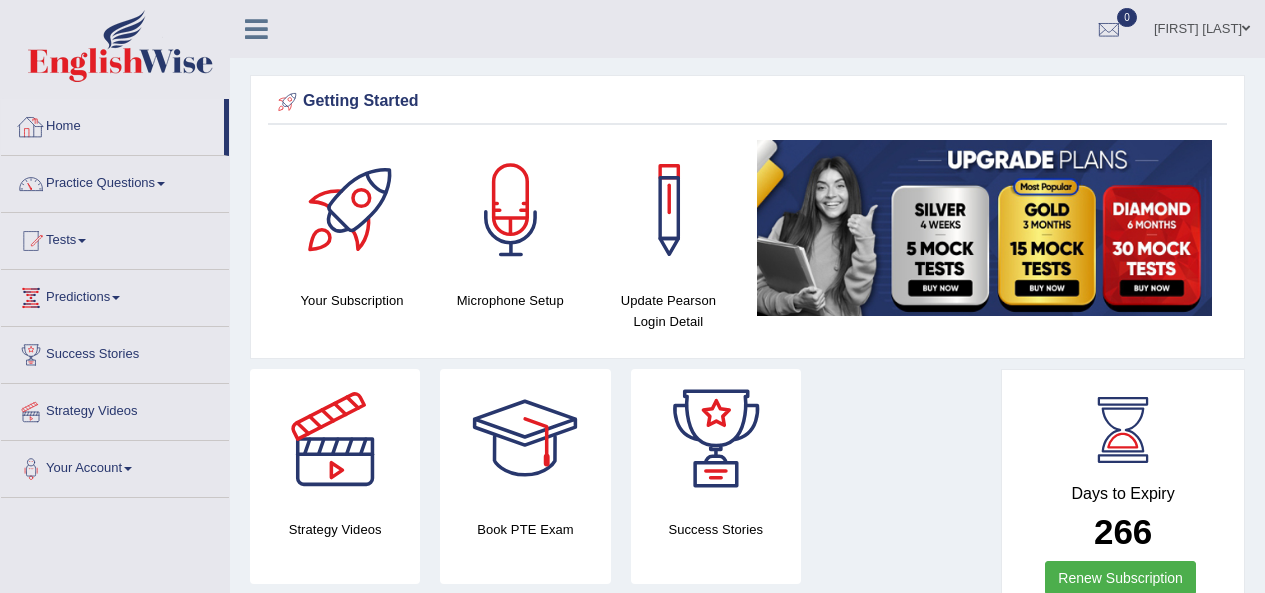 click on "Home" at bounding box center (112, 124) 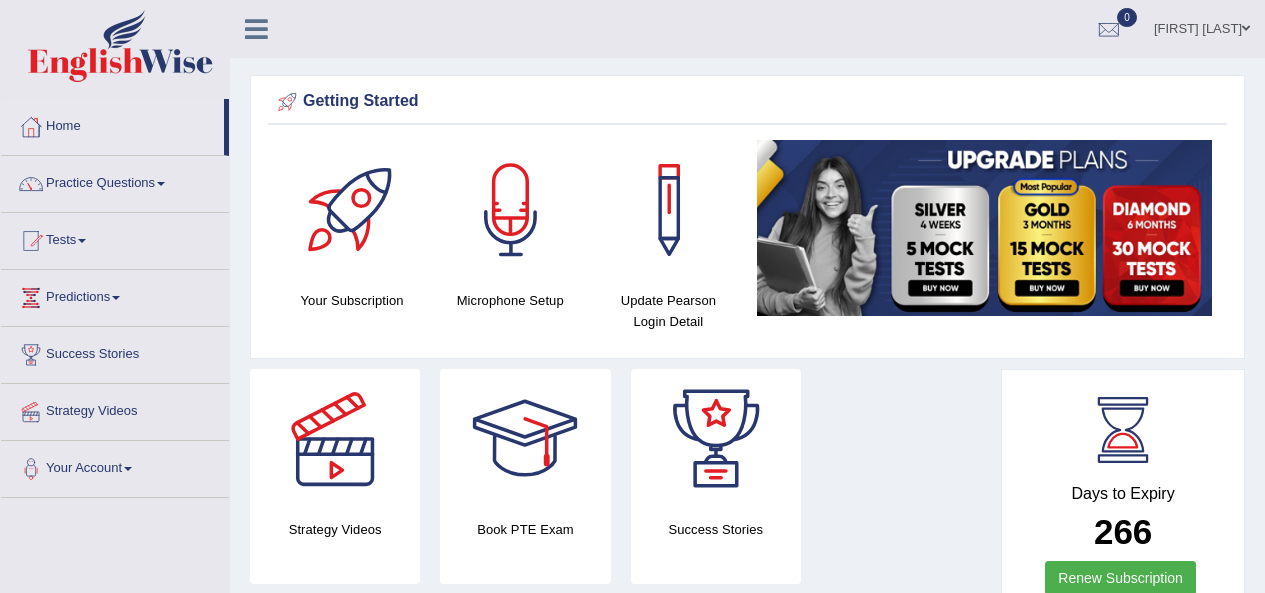 scroll, scrollTop: 0, scrollLeft: 0, axis: both 